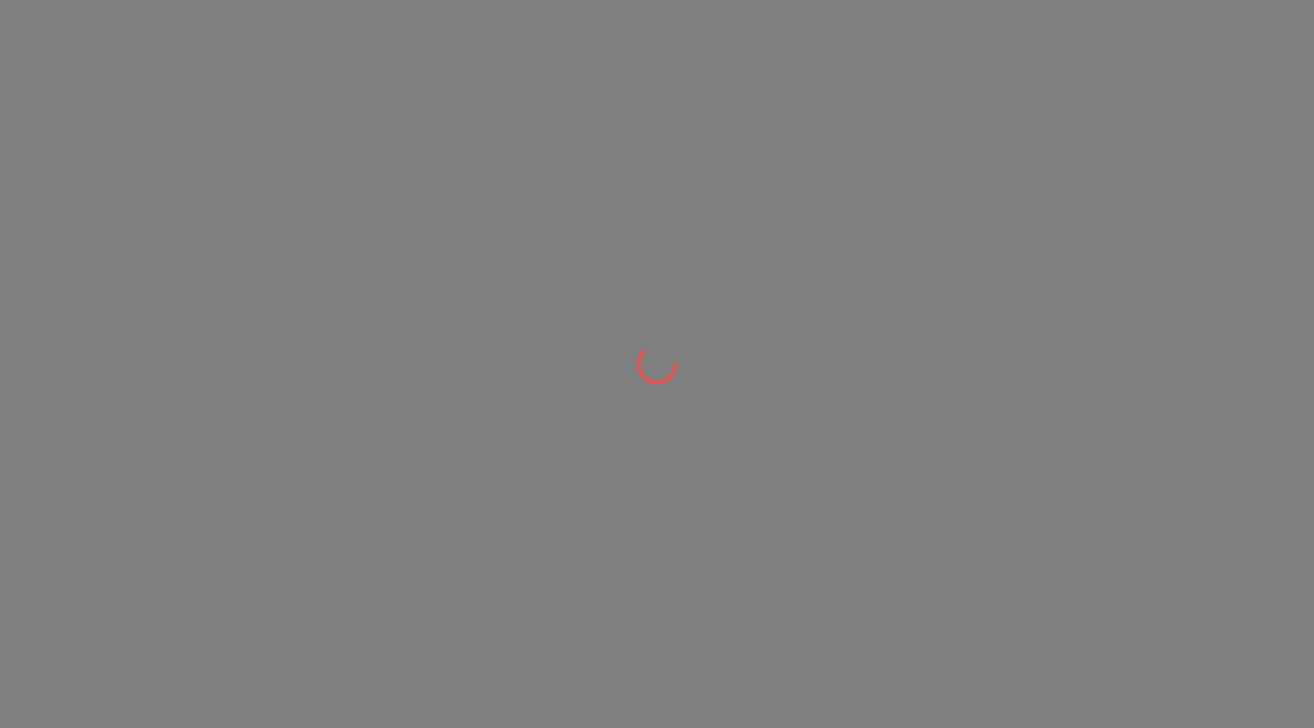 scroll, scrollTop: 0, scrollLeft: 0, axis: both 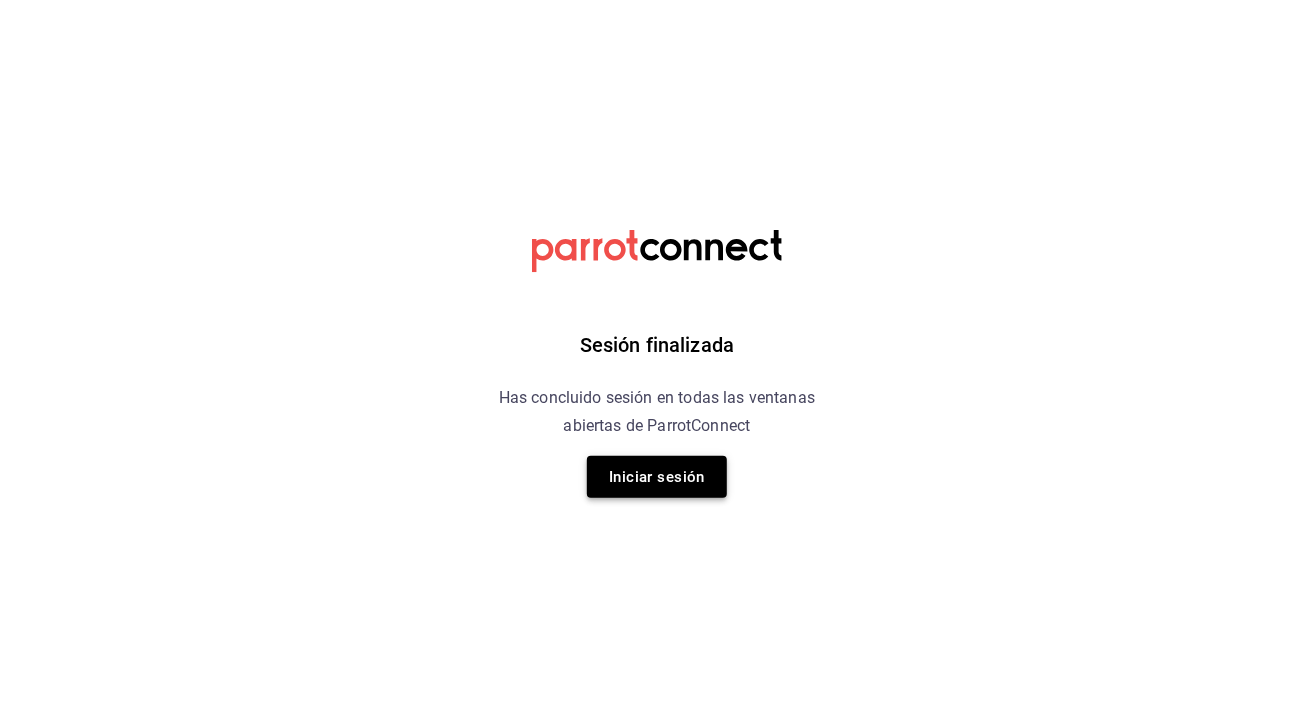 click on "Iniciar sesión" at bounding box center (657, 477) 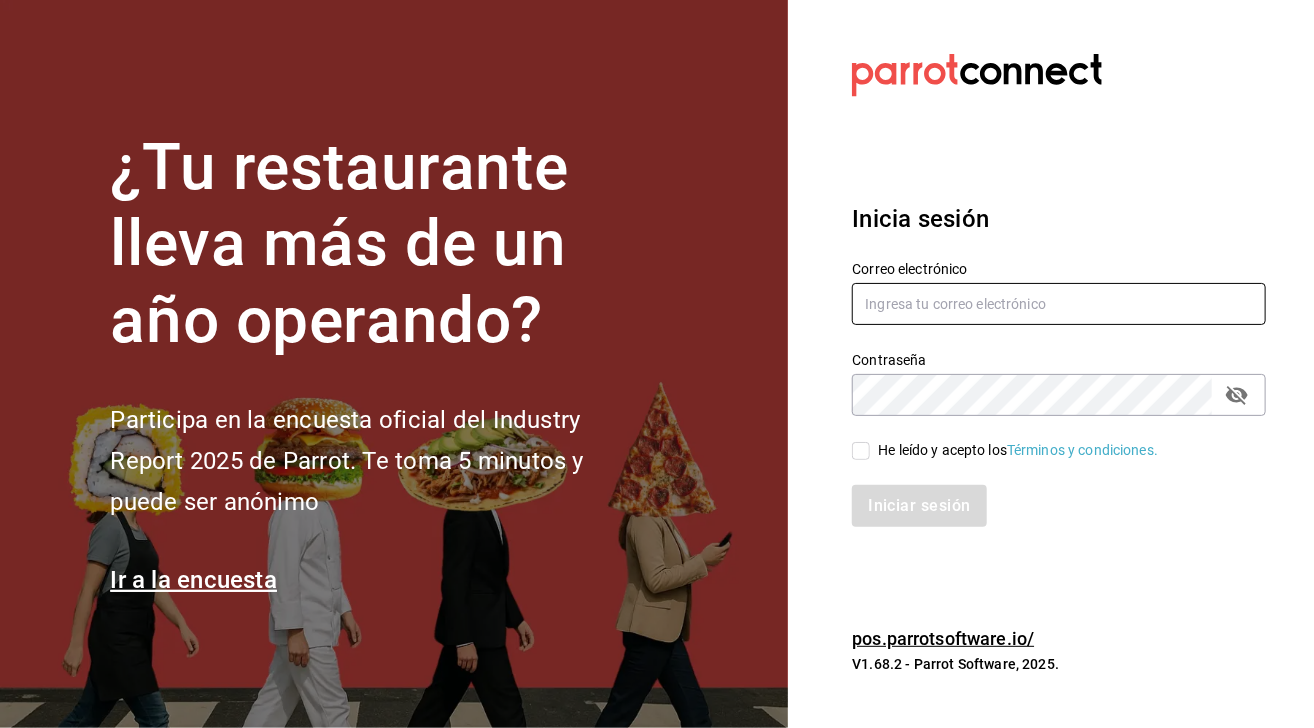 type on "[EMAIL]" 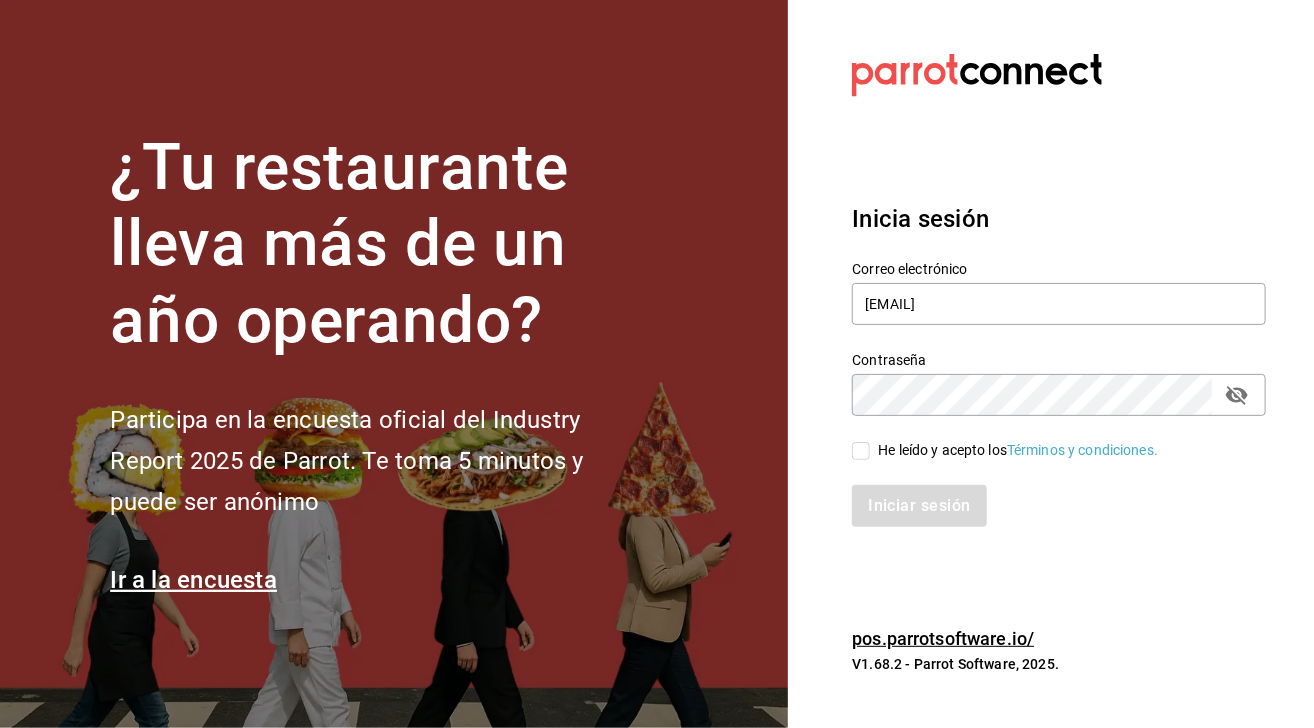 click on "He leído y acepto los  Términos y condiciones." at bounding box center [861, 451] 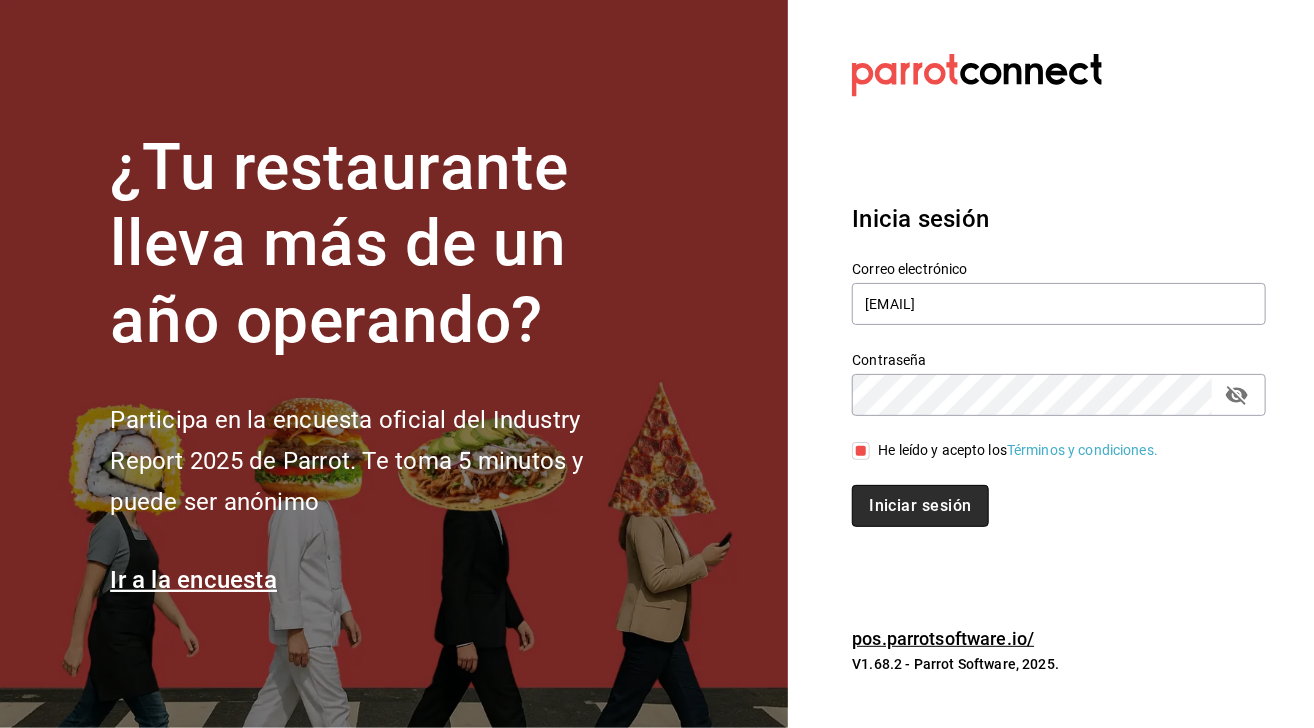 click on "Iniciar sesión" at bounding box center [920, 506] 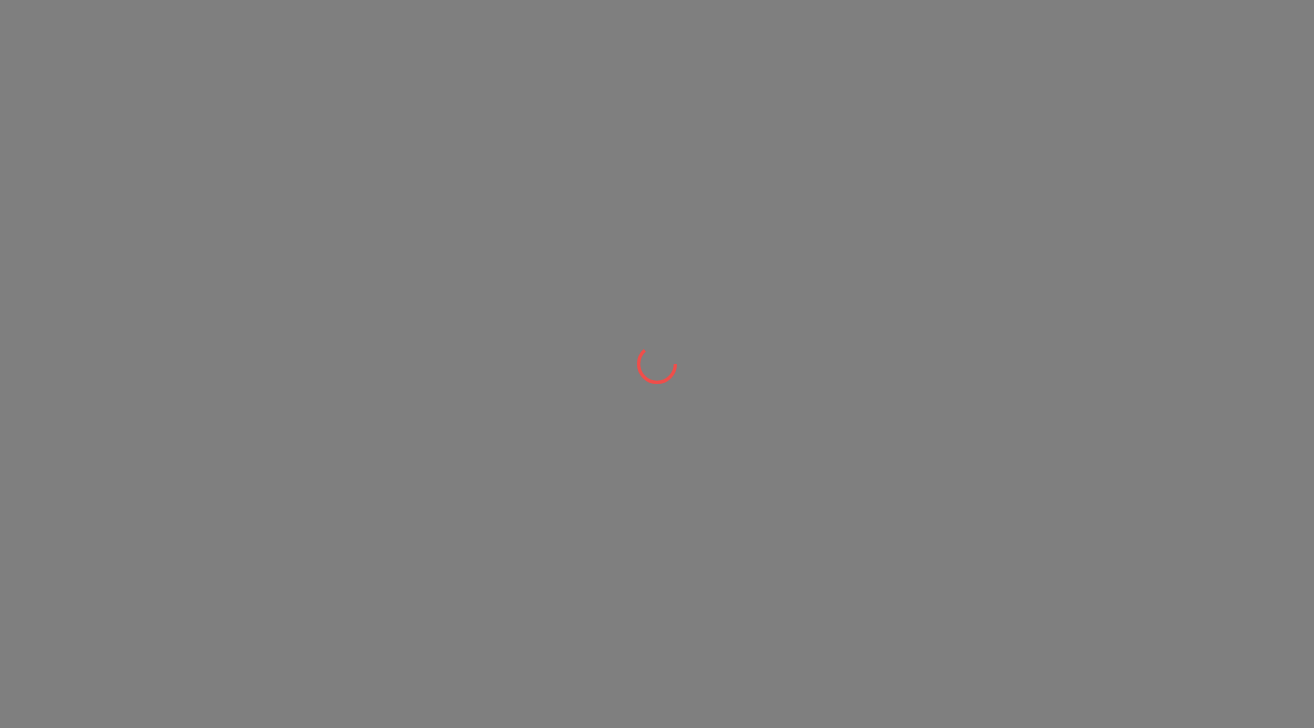 scroll, scrollTop: 0, scrollLeft: 0, axis: both 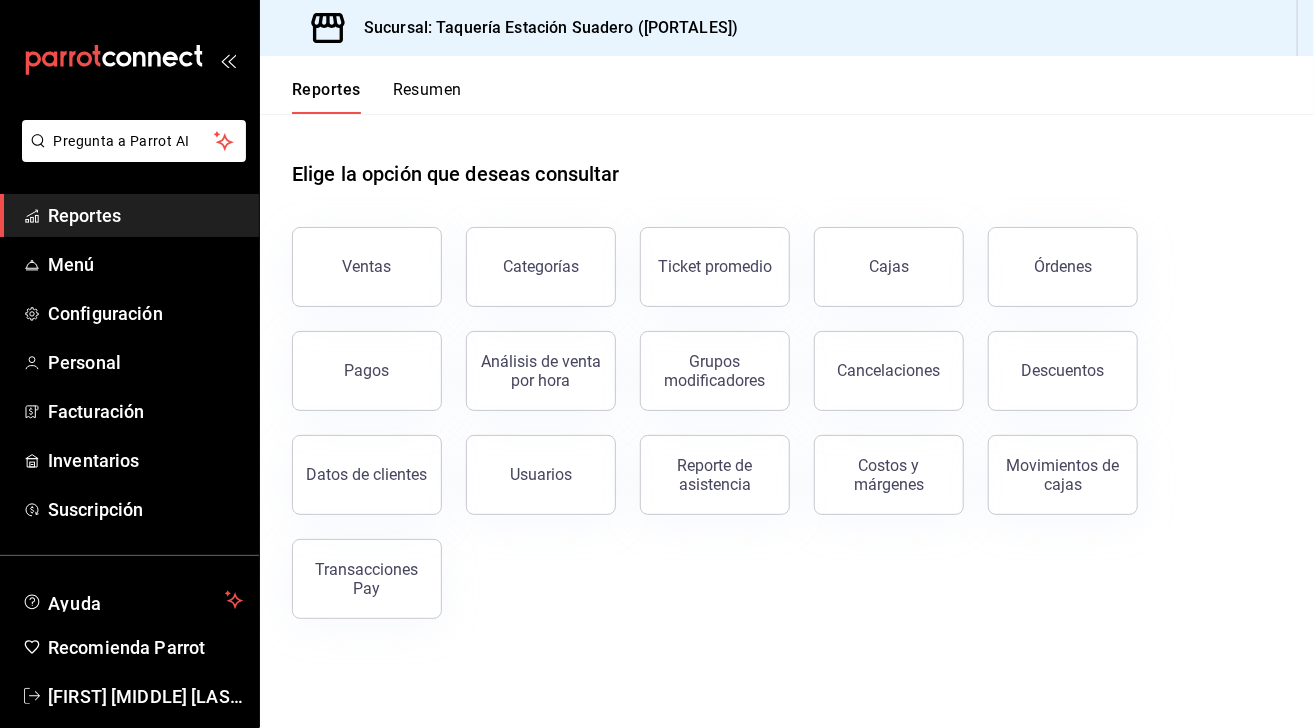 click on "Categorías" at bounding box center (529, 255) 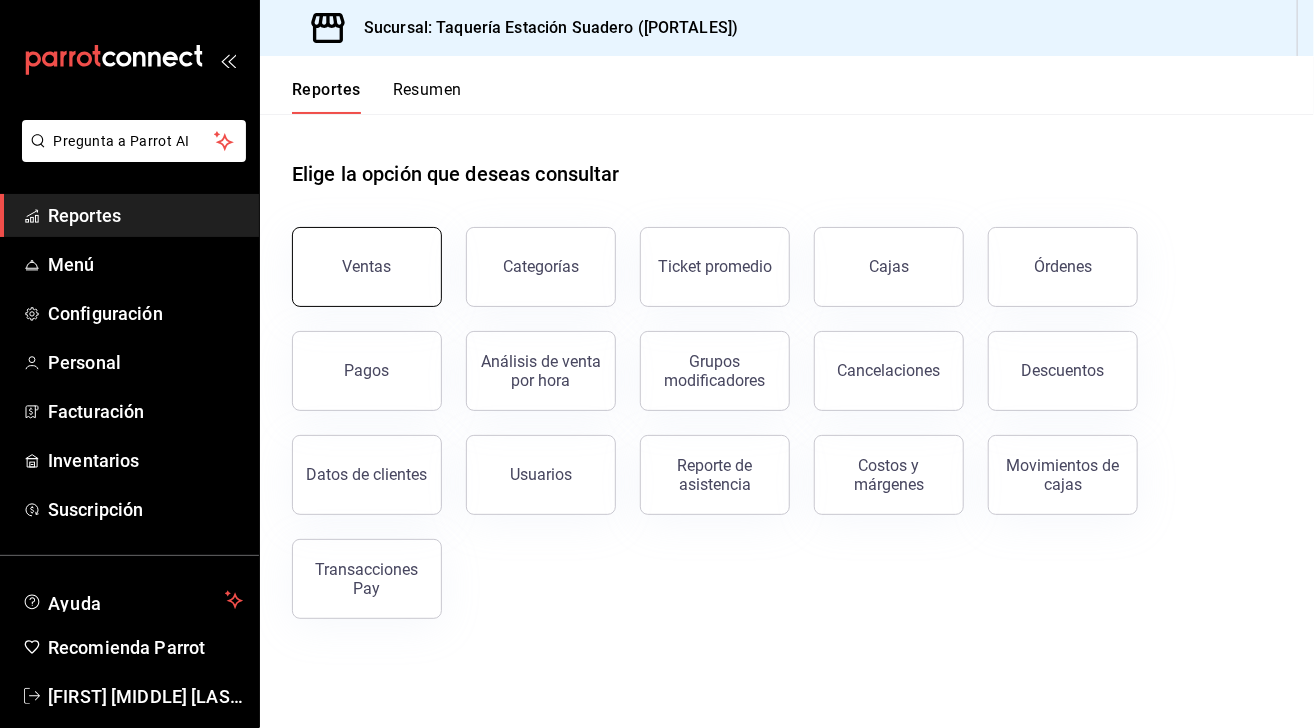 click on "Ventas" at bounding box center [367, 267] 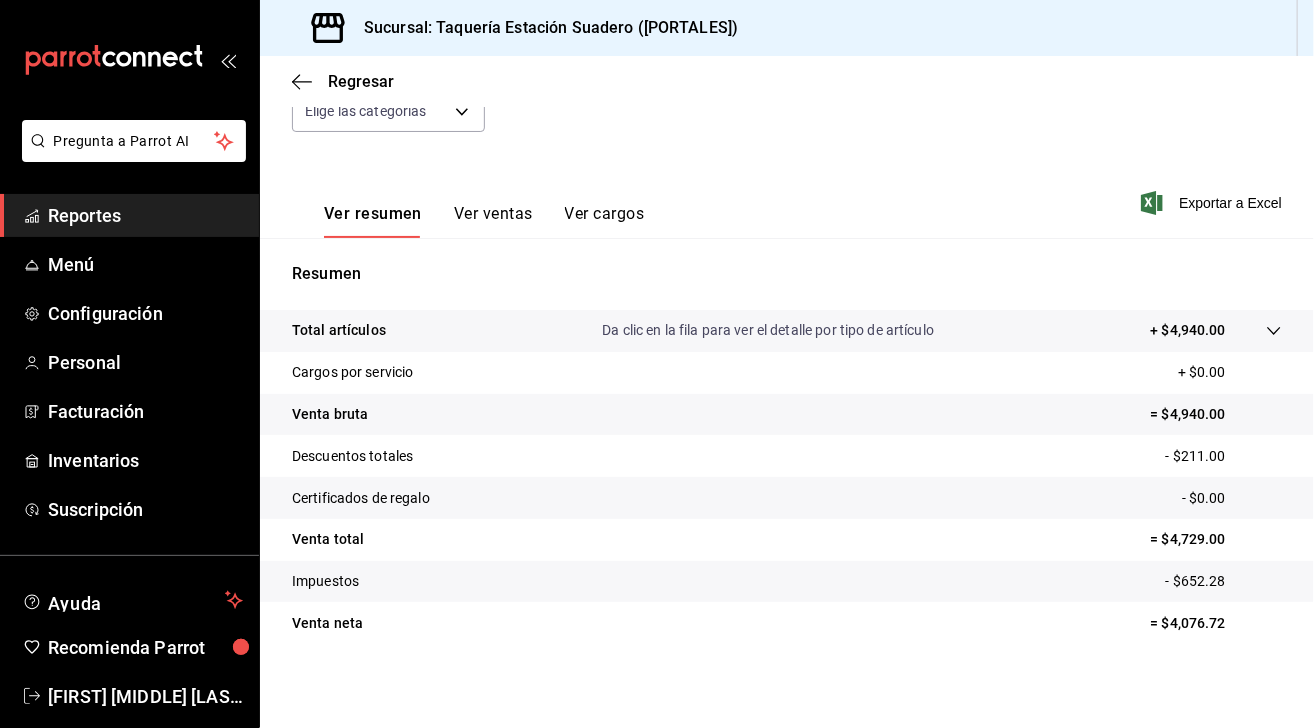 scroll, scrollTop: 0, scrollLeft: 0, axis: both 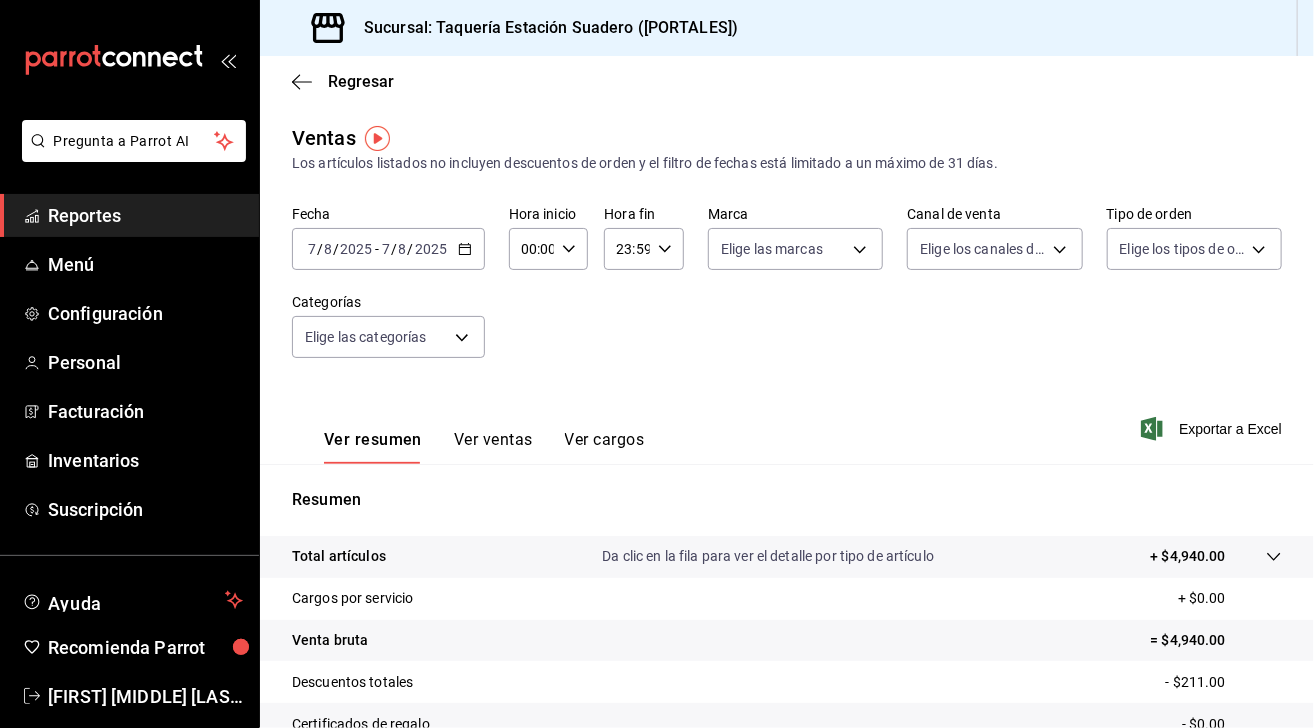 click on "2025-08-07 7 / 8 / 2025 - 2025-08-07 7 / 8 / 2025" at bounding box center (388, 249) 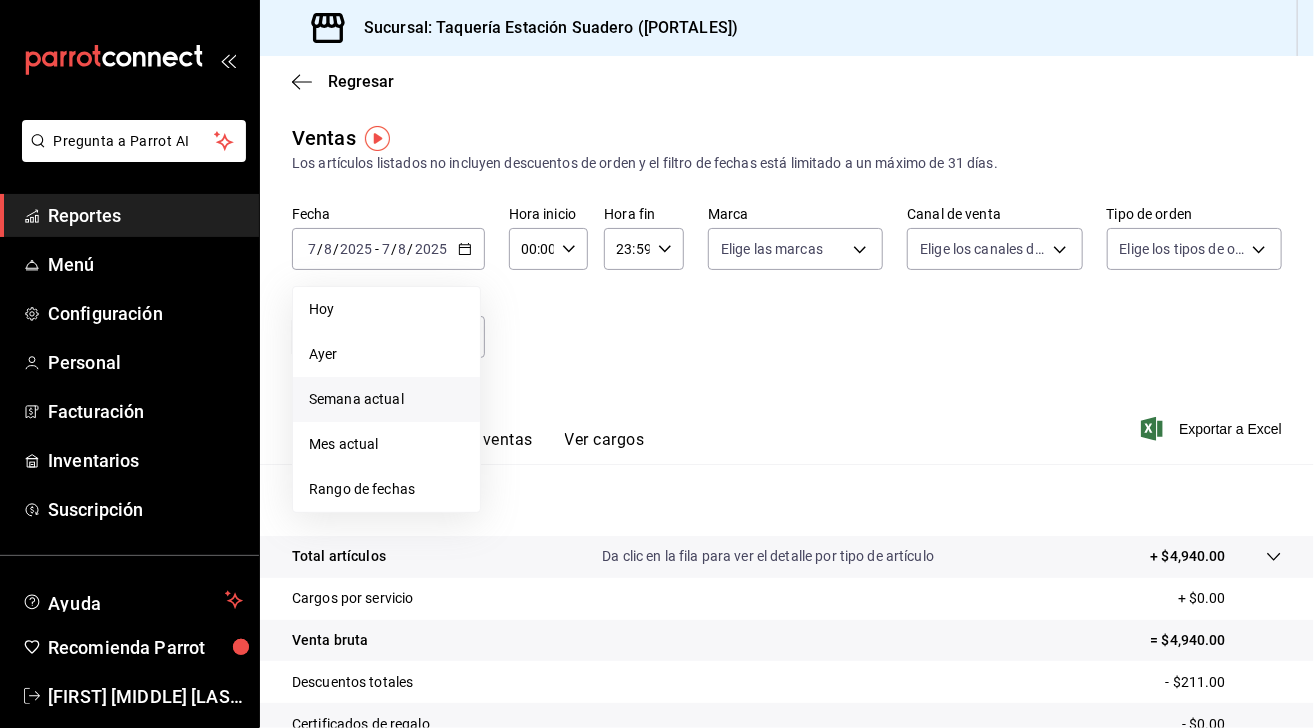 click on "Semana actual" at bounding box center (386, 399) 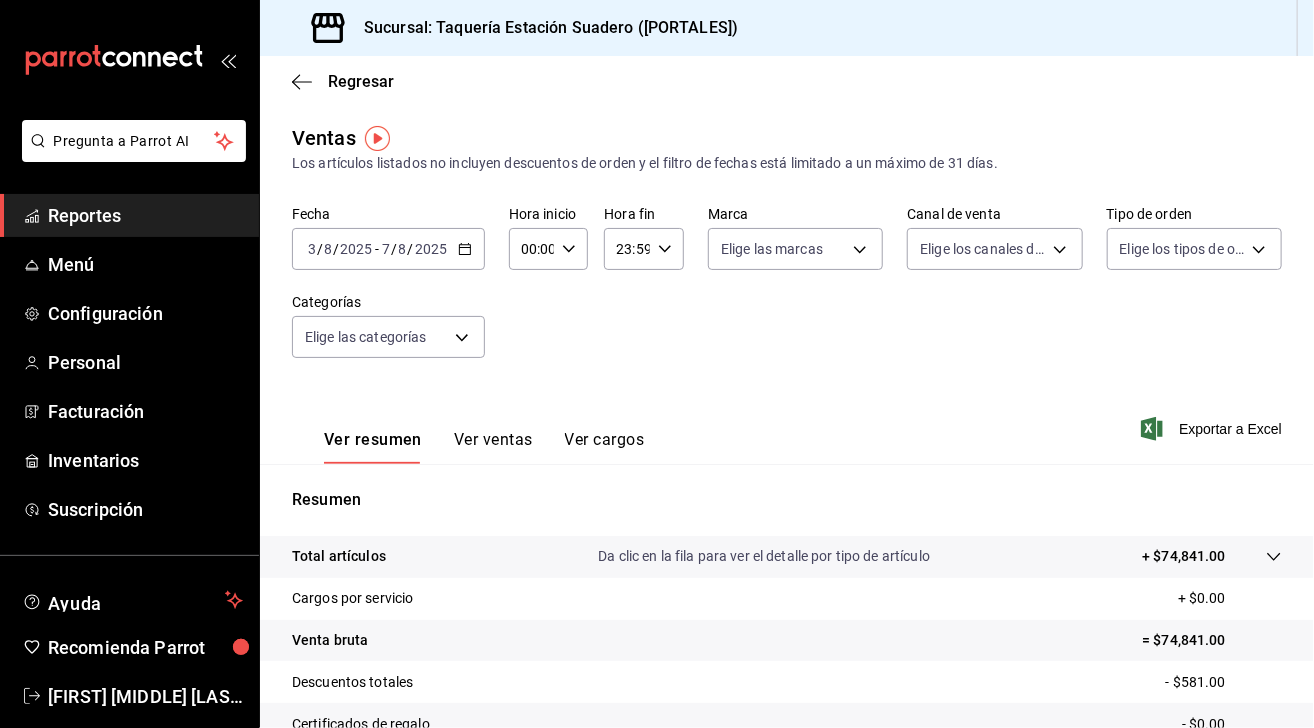 click 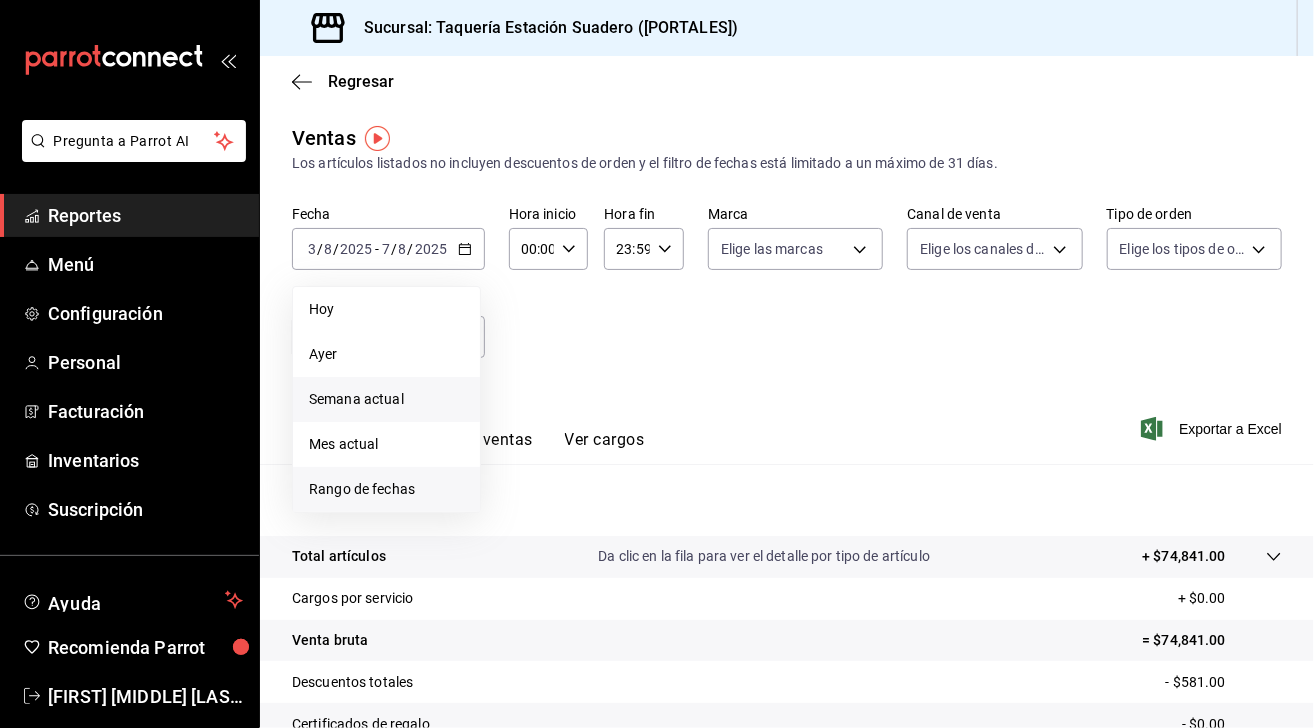 click on "Rango de fechas" at bounding box center (386, 489) 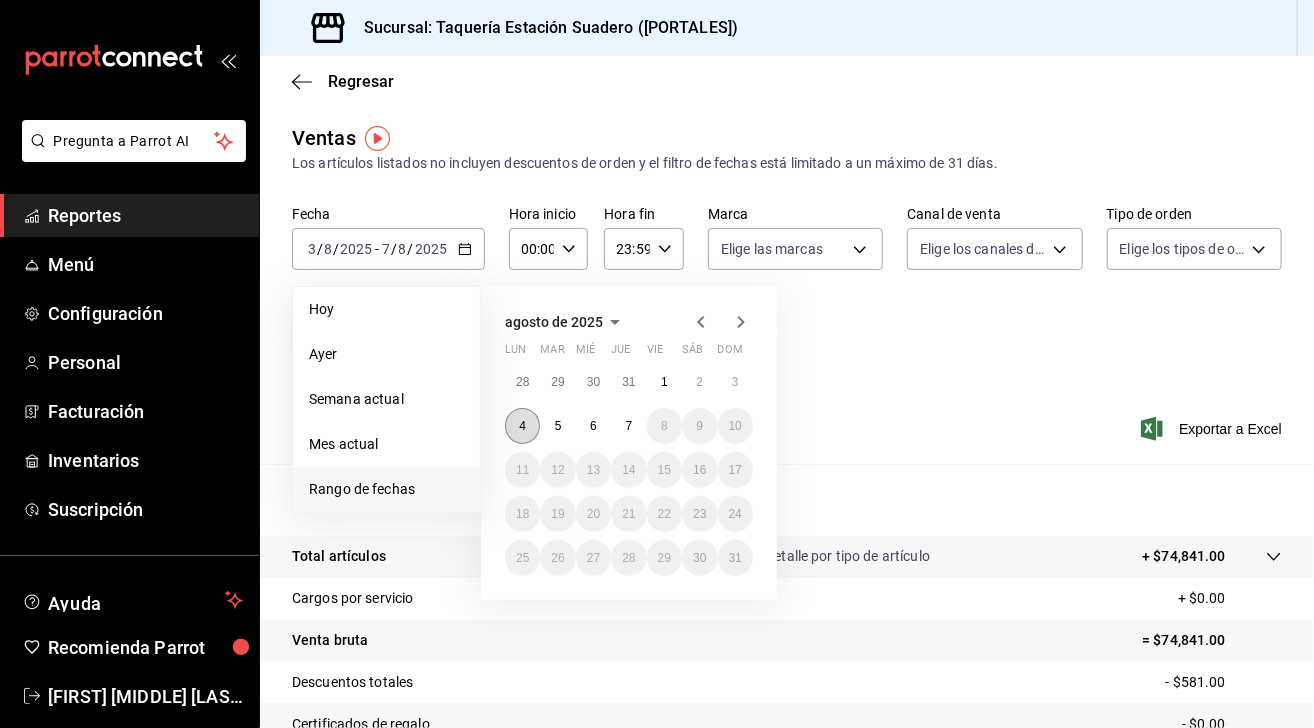 click on "4" at bounding box center (522, 426) 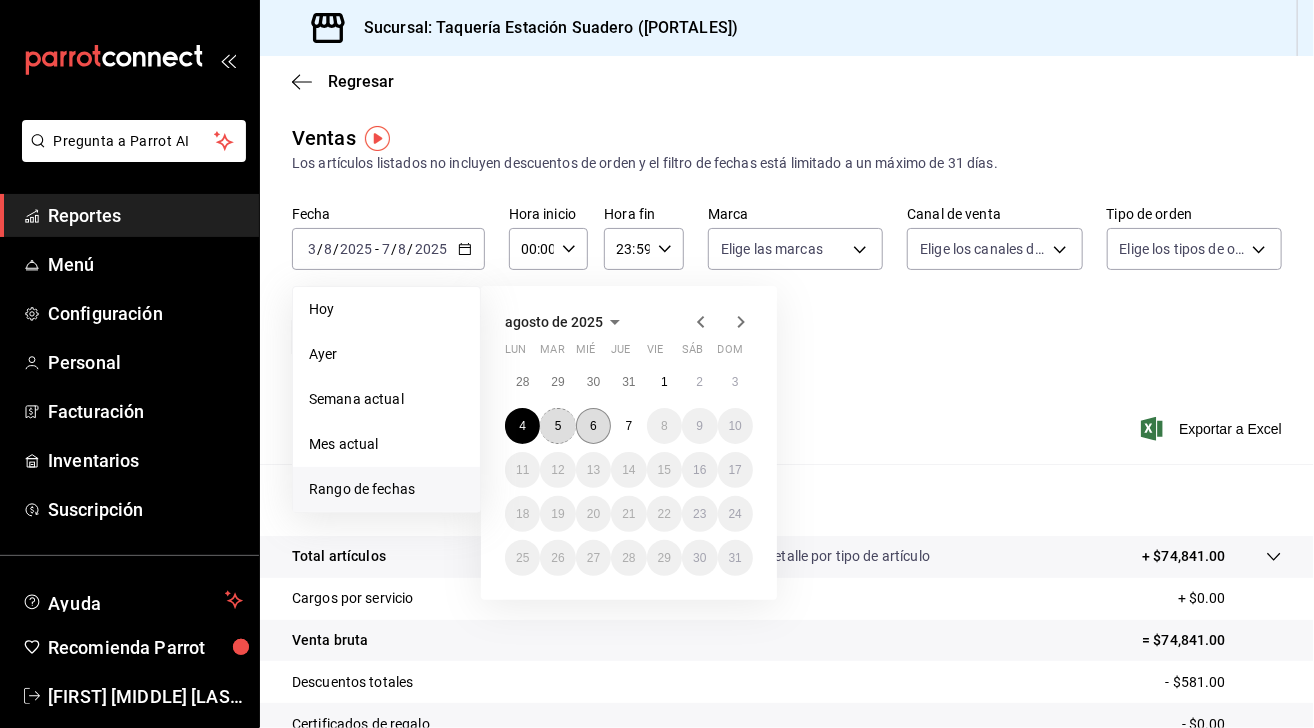 drag, startPoint x: 560, startPoint y: 419, endPoint x: 588, endPoint y: 419, distance: 28 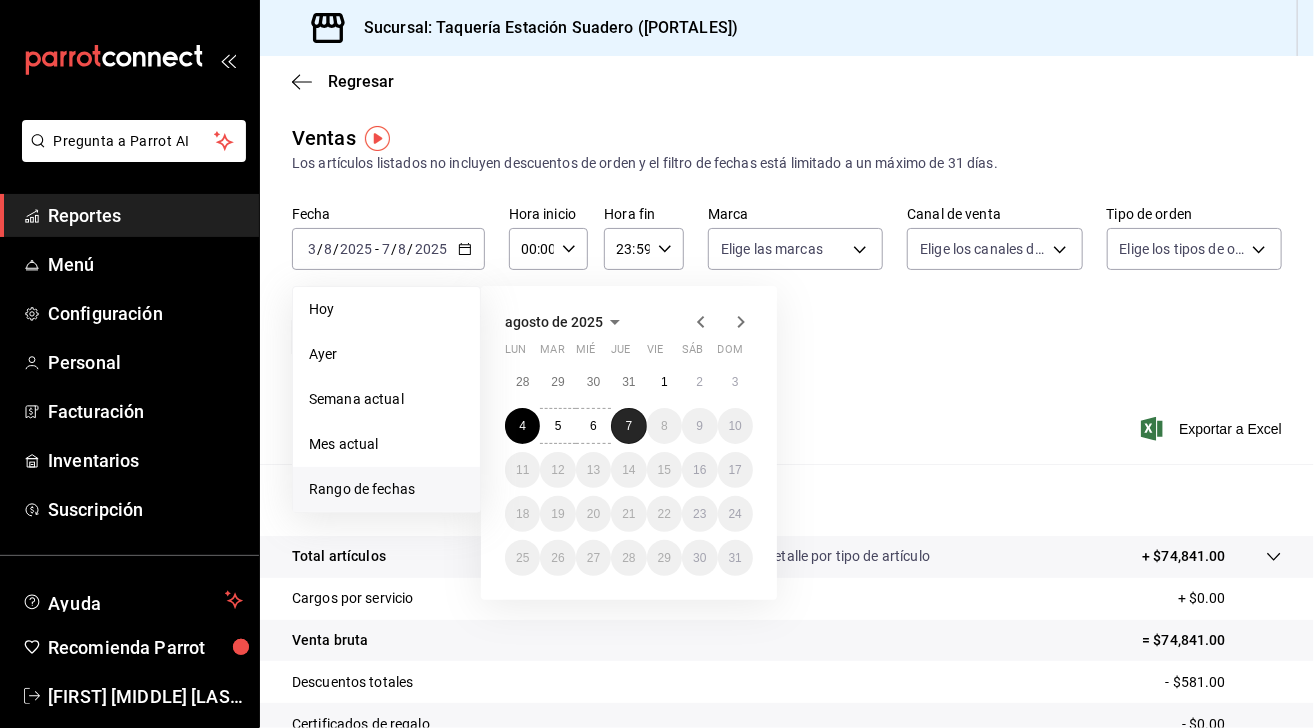 click on "7" at bounding box center [628, 426] 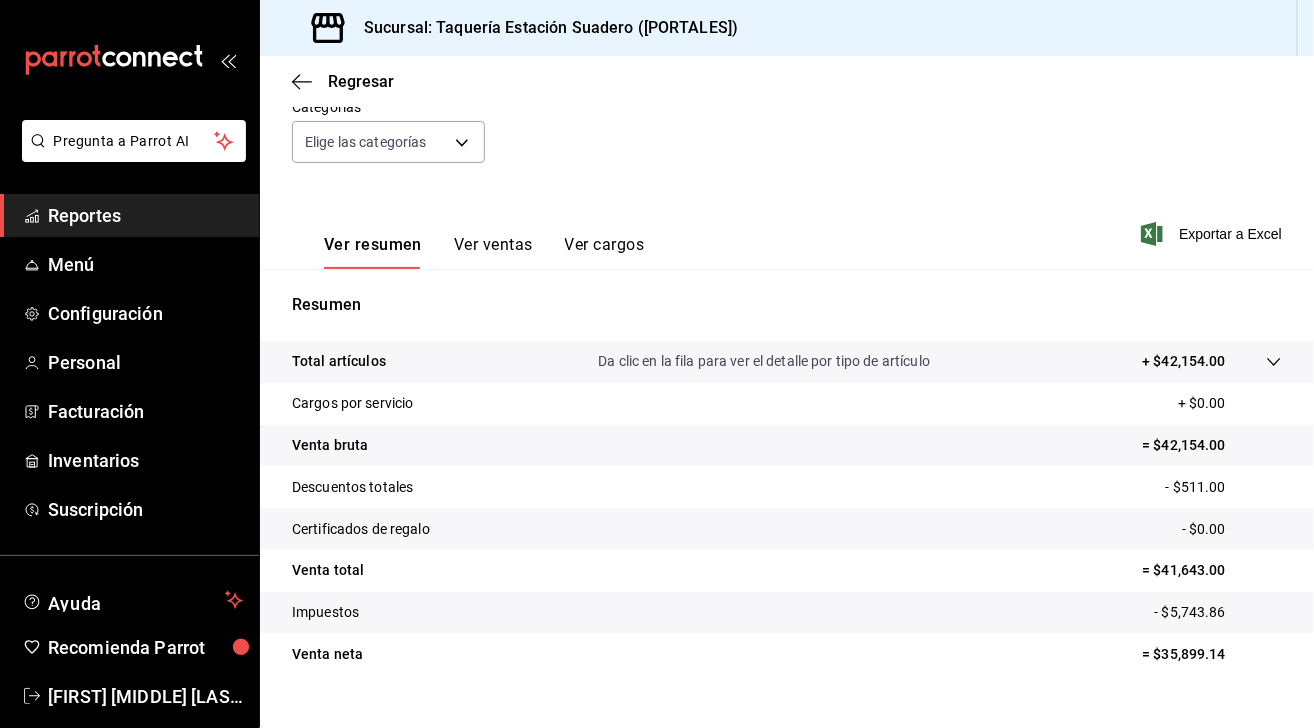 scroll, scrollTop: 193, scrollLeft: 0, axis: vertical 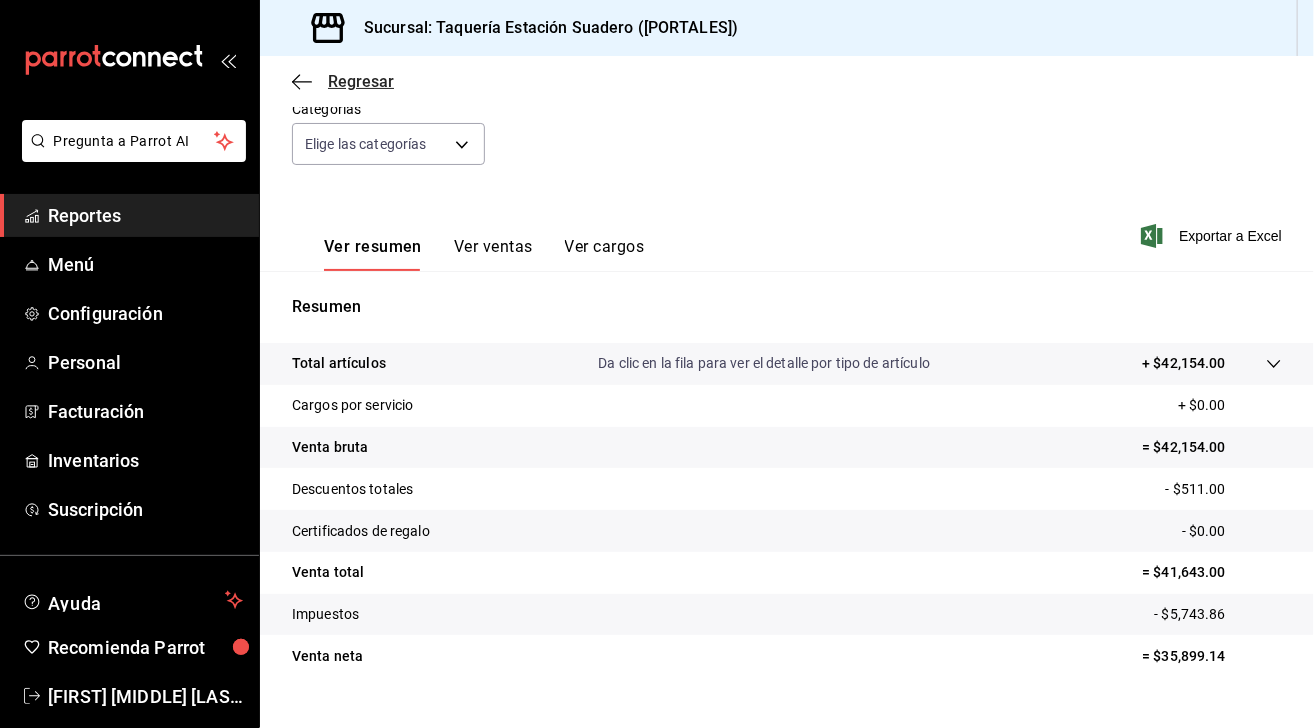 click 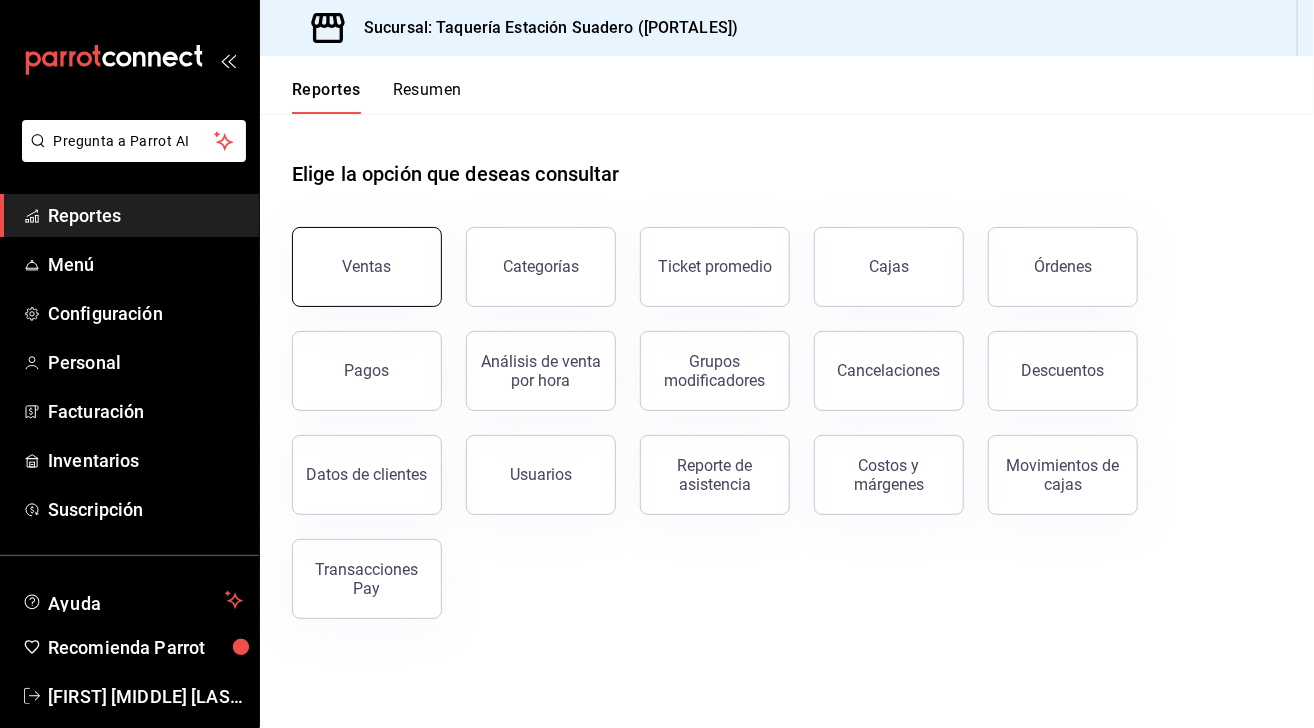 click on "Ventas" at bounding box center [367, 267] 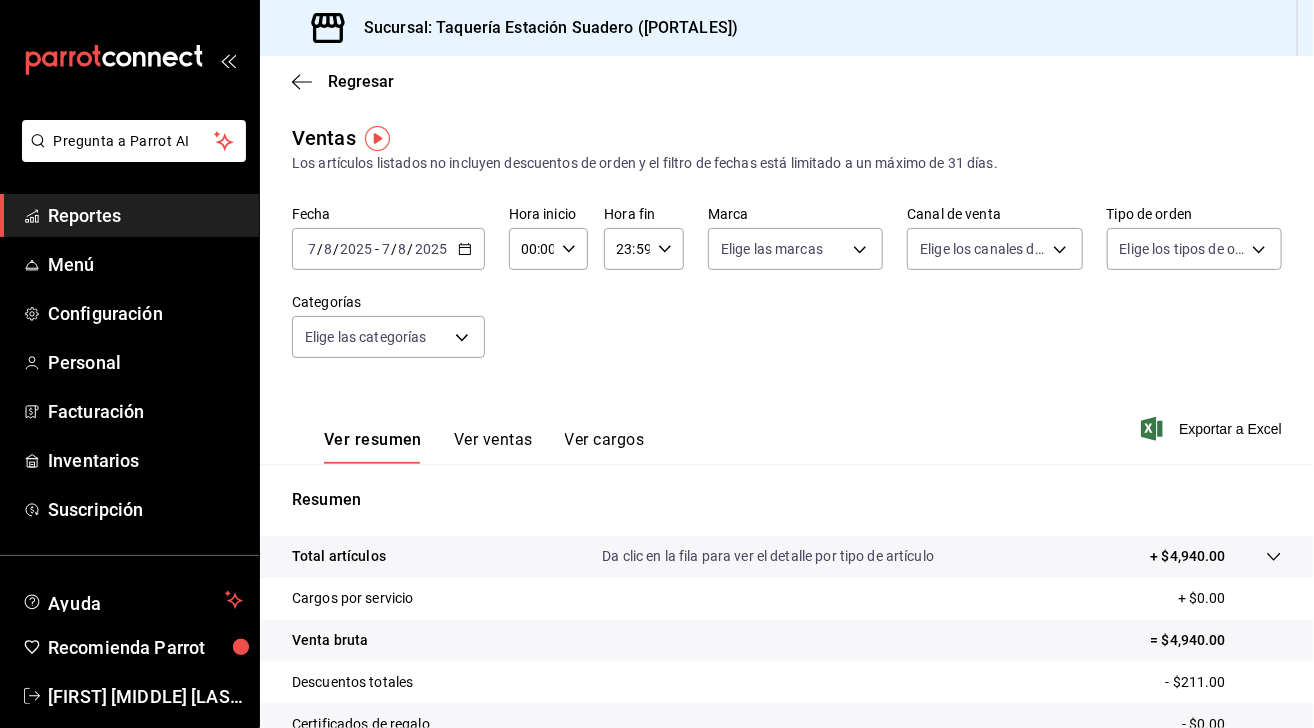 click 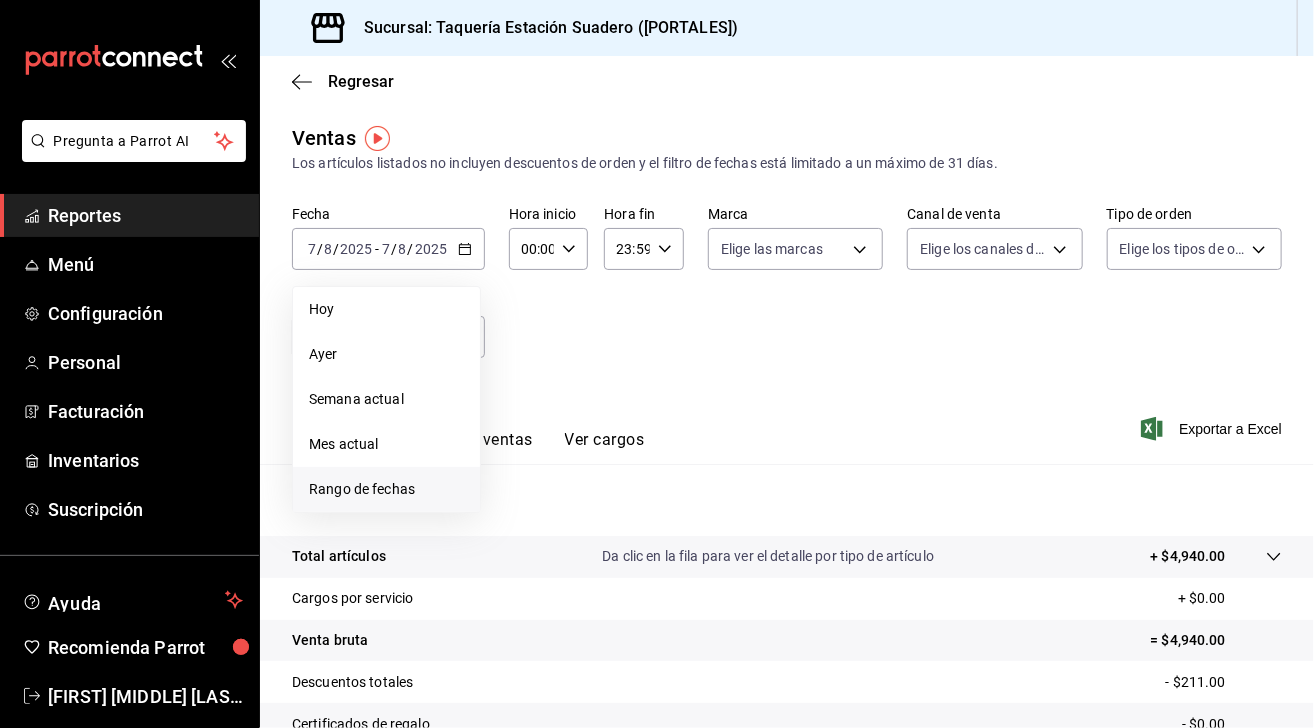 click on "Rango de fechas" at bounding box center [386, 489] 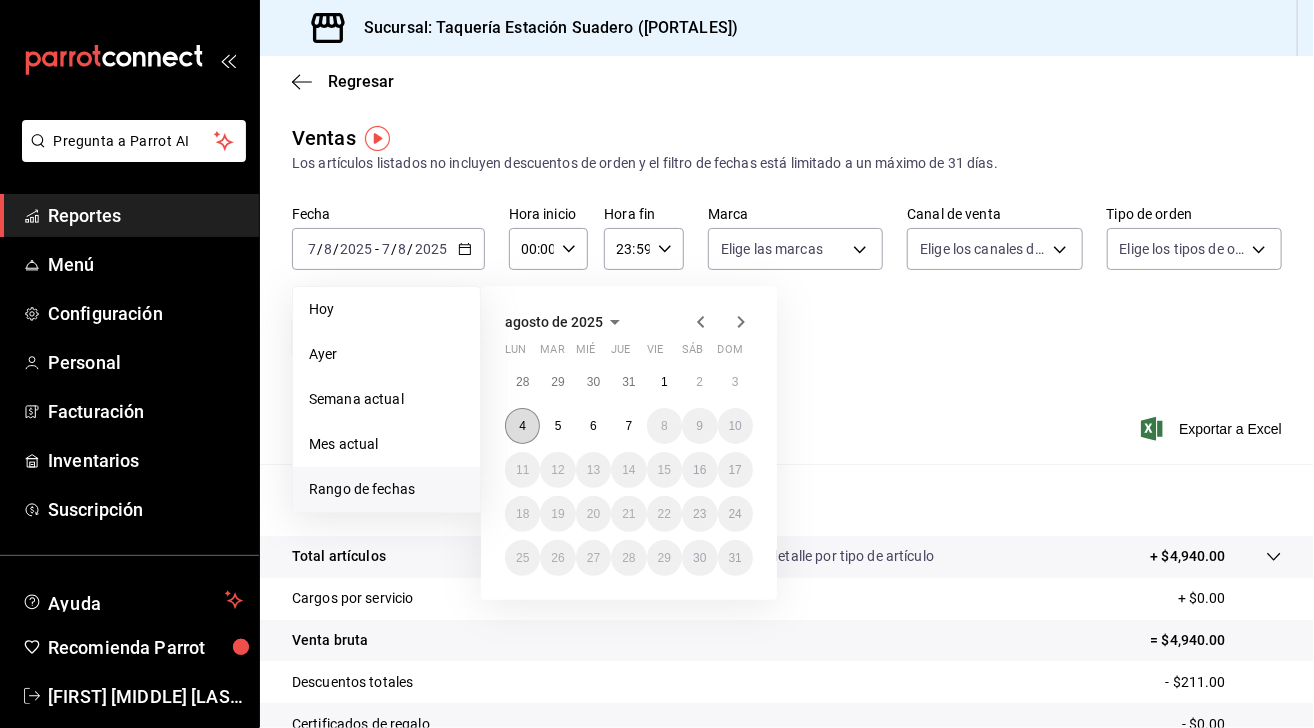 click on "4" at bounding box center (522, 426) 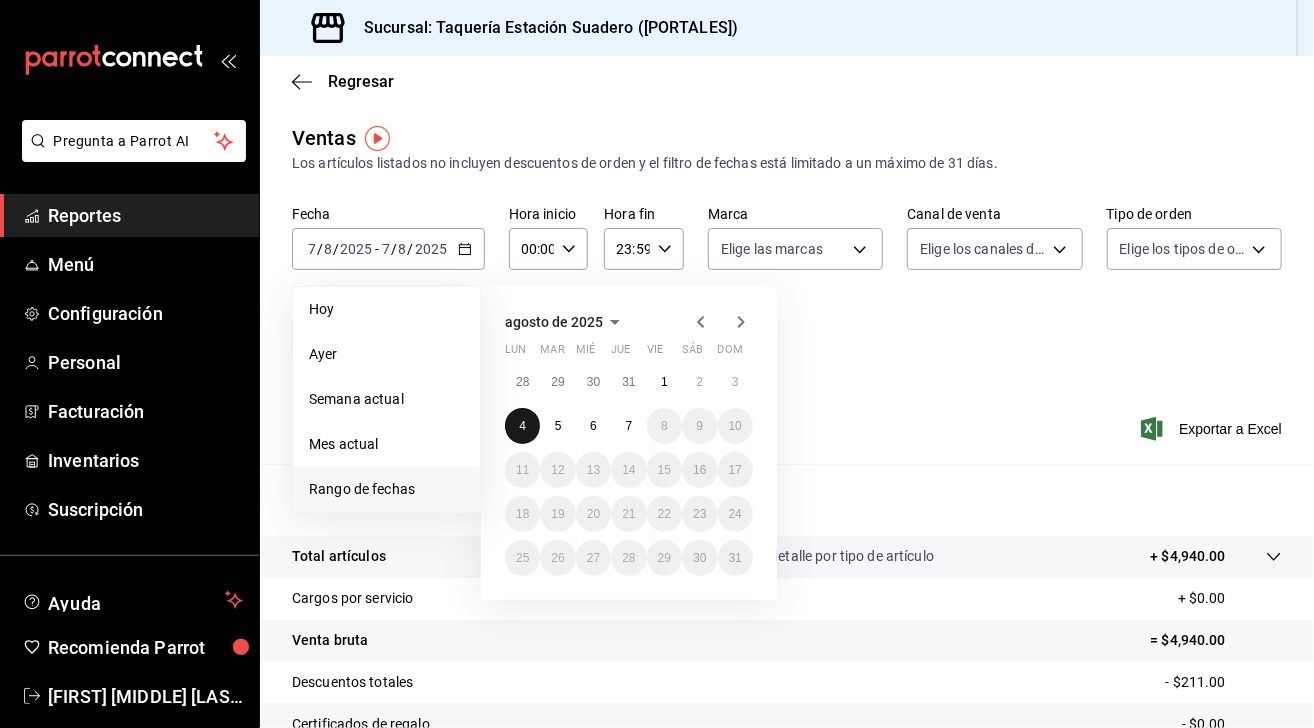 click on "4" at bounding box center [522, 426] 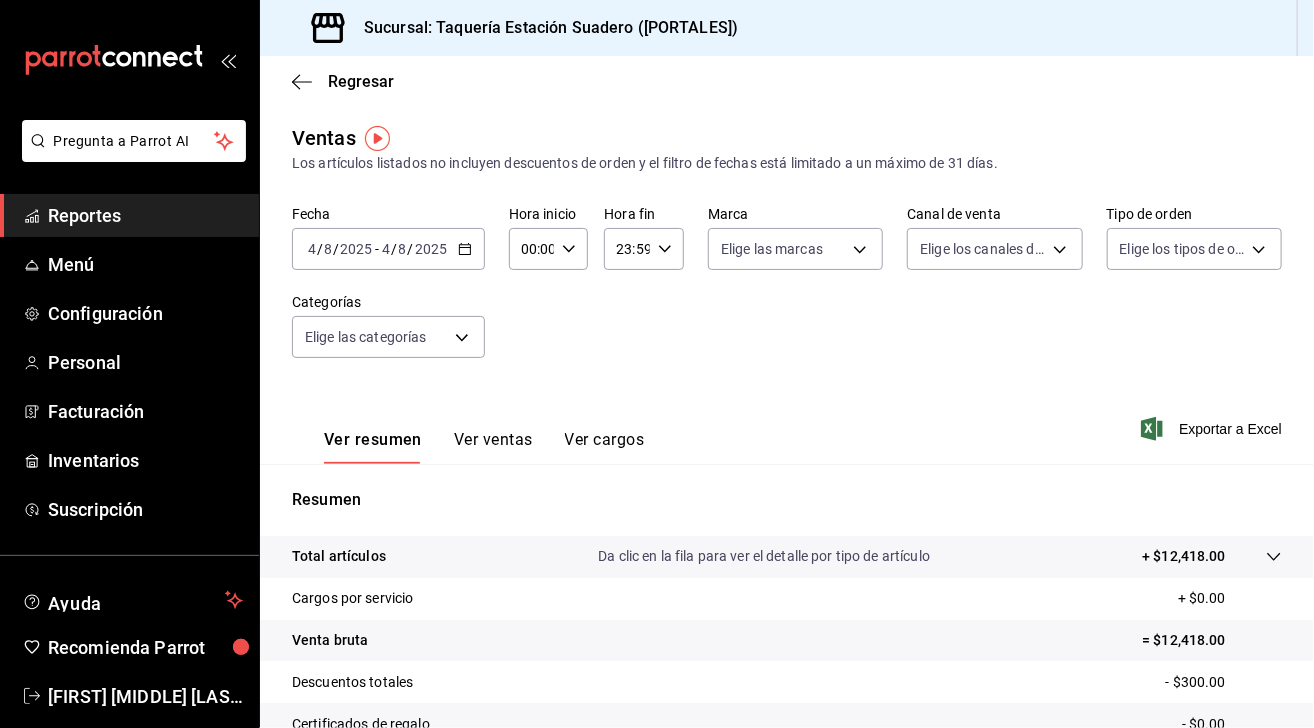 click 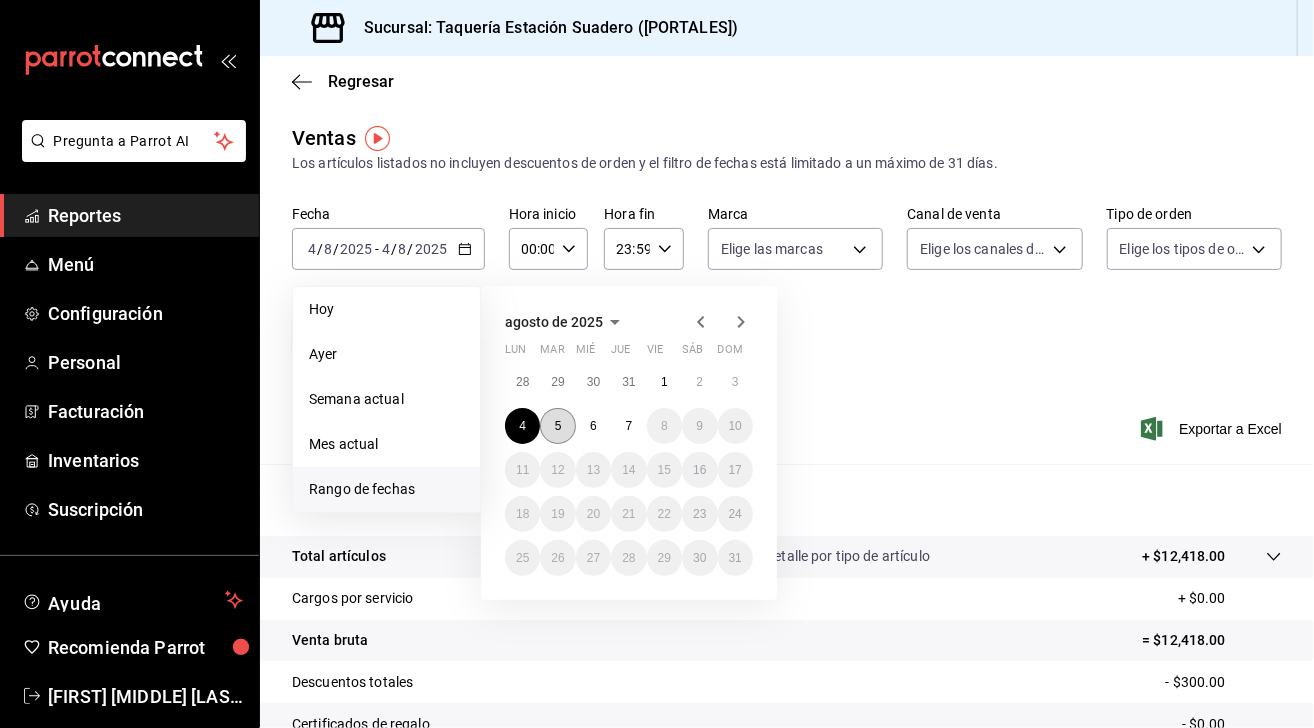 click on "5" at bounding box center [557, 426] 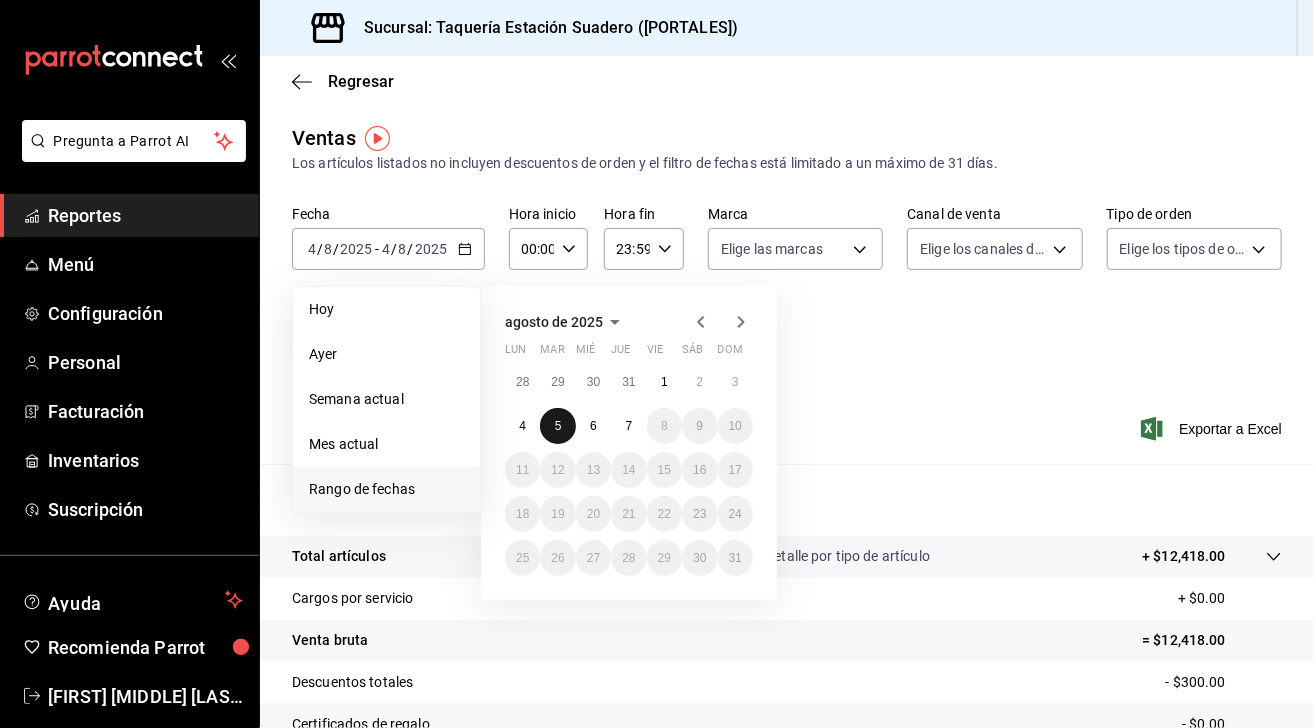 click on "5" at bounding box center [558, 426] 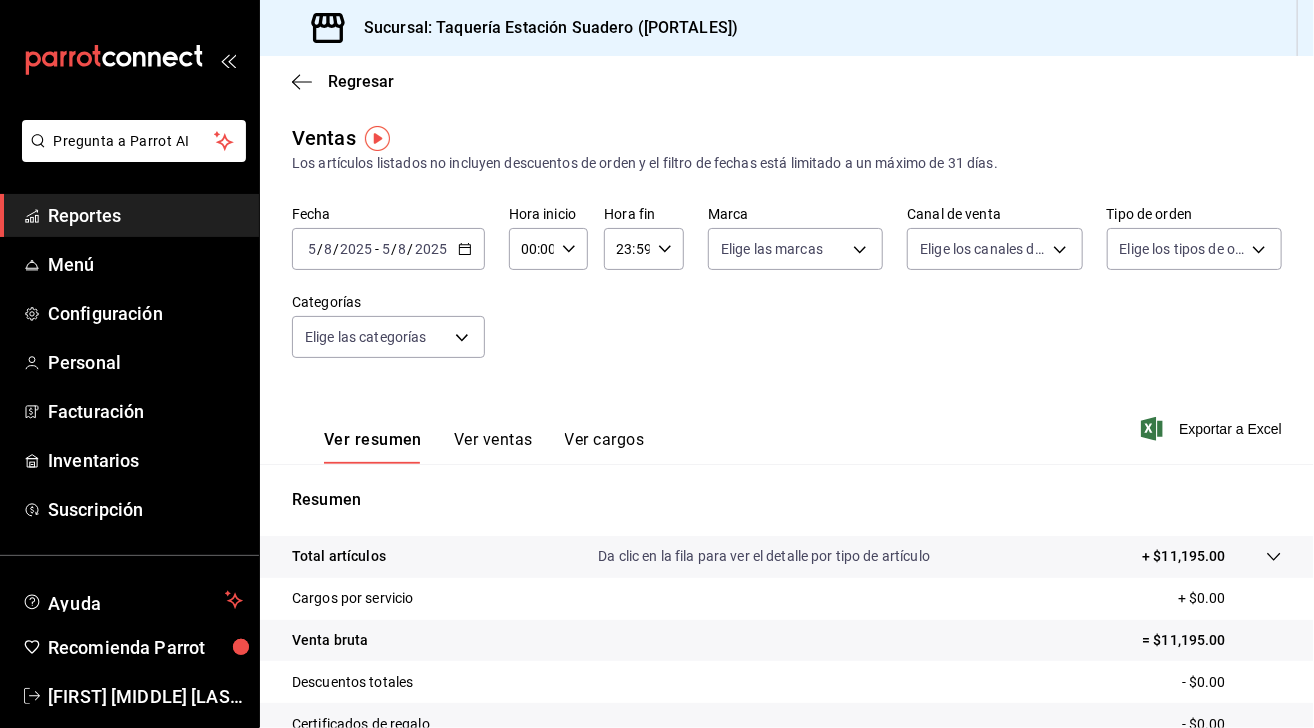 click on "2025-08-05 5 / 8 / 2025 - 2025-08-05 5 / 8 / 2025" at bounding box center (388, 249) 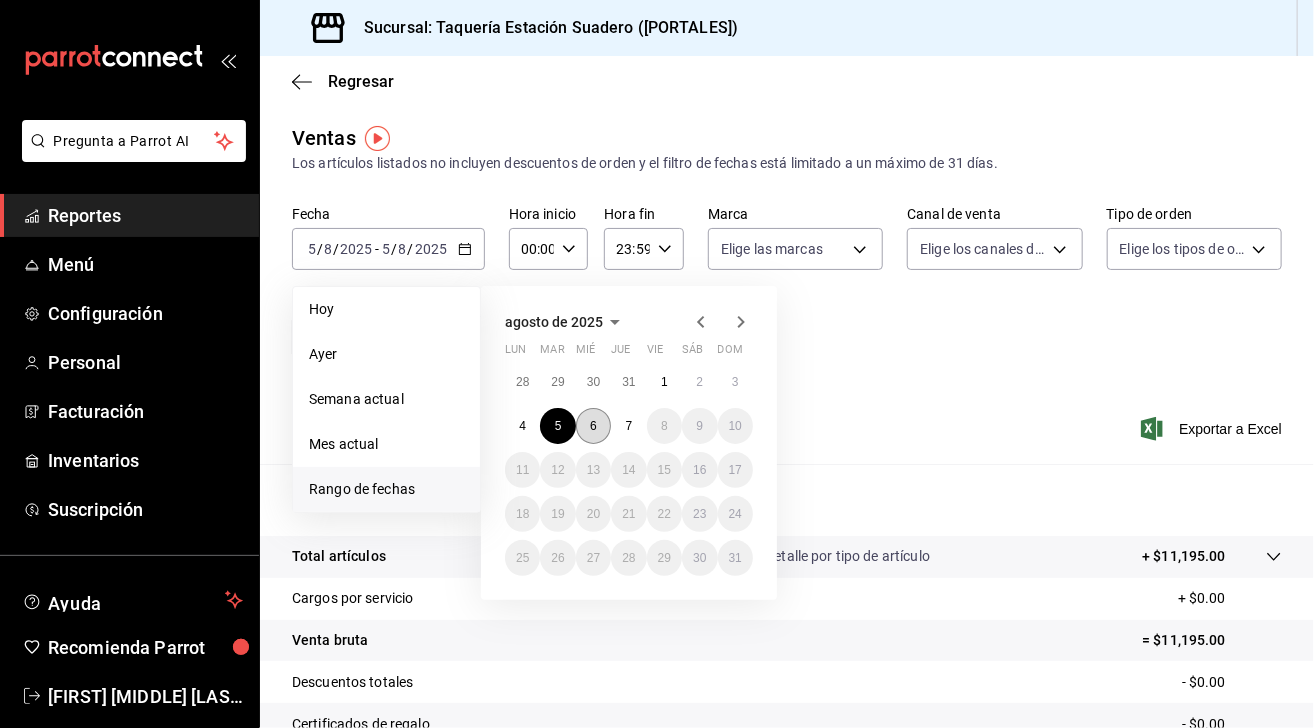 click on "6" at bounding box center [593, 426] 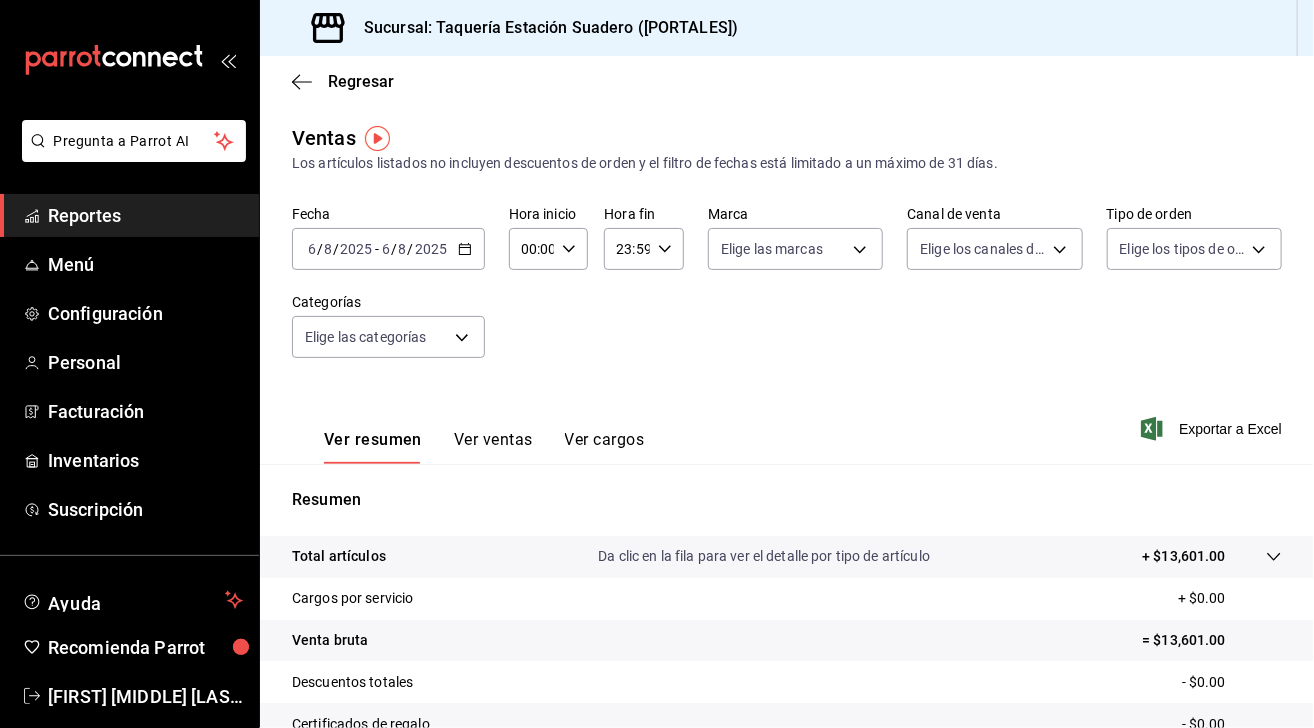 click 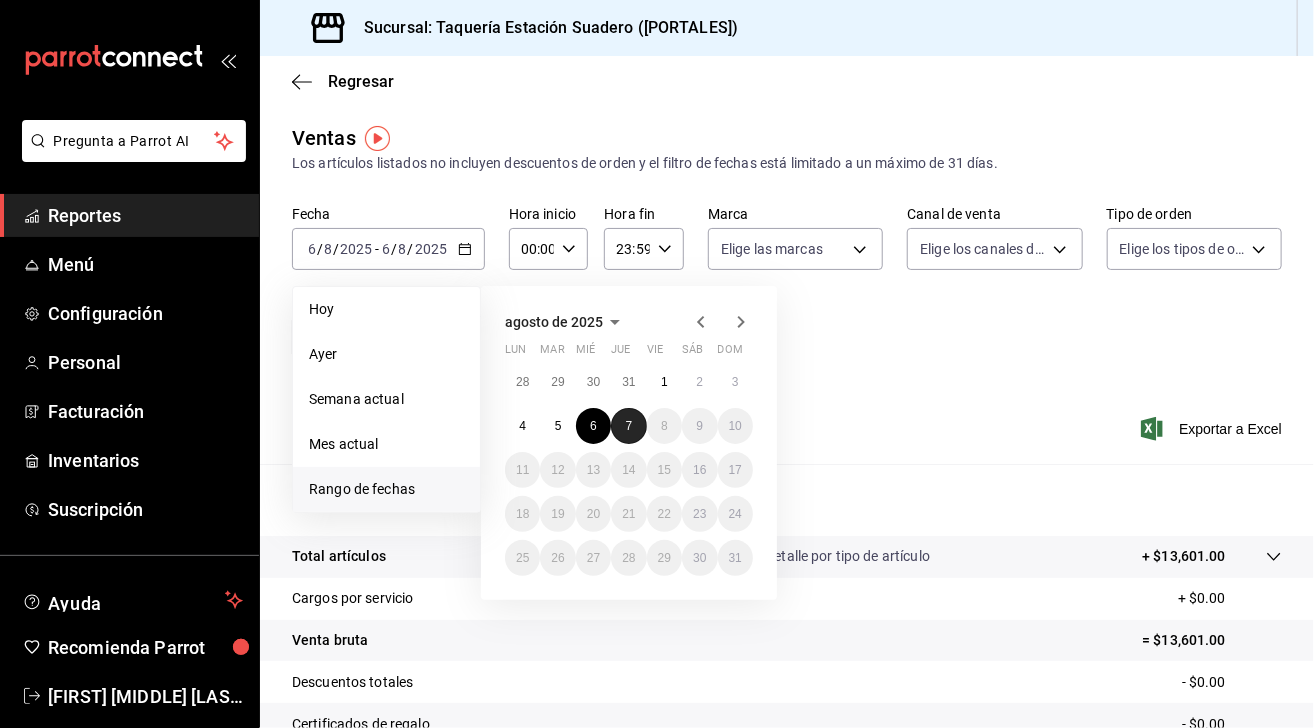 click on "7" at bounding box center [628, 426] 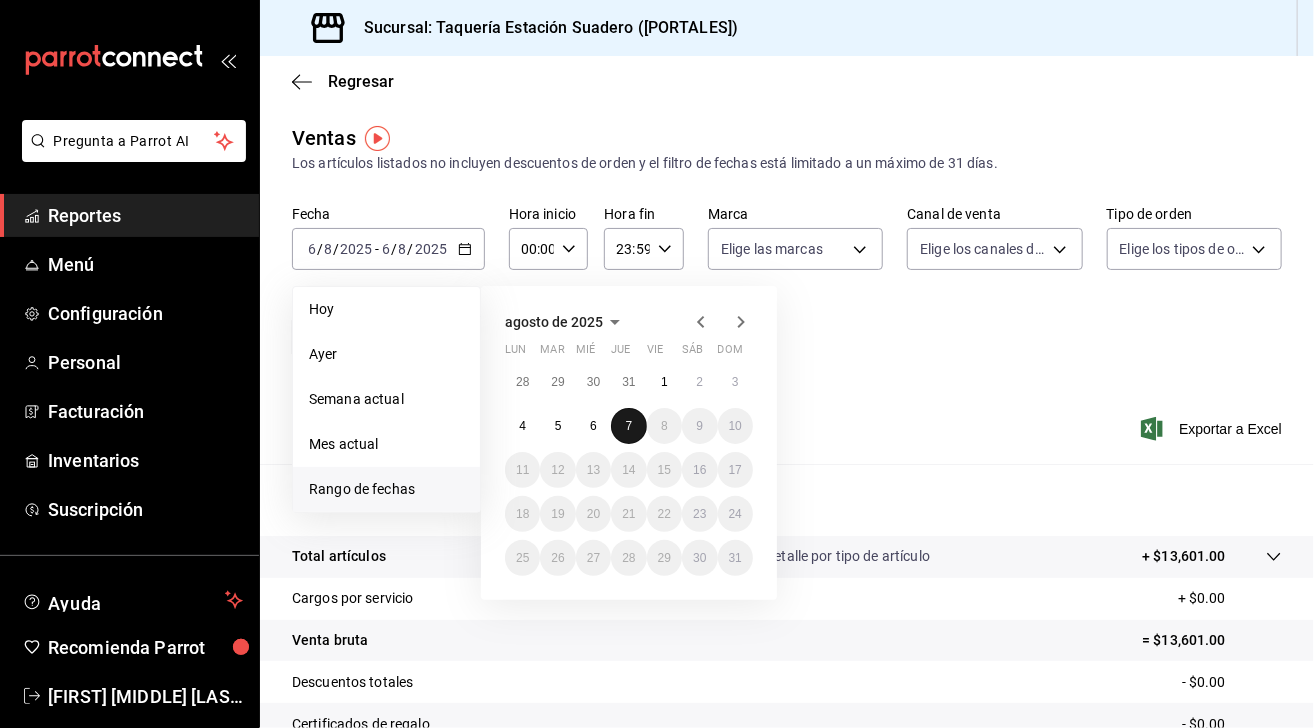 click on "7" at bounding box center (628, 426) 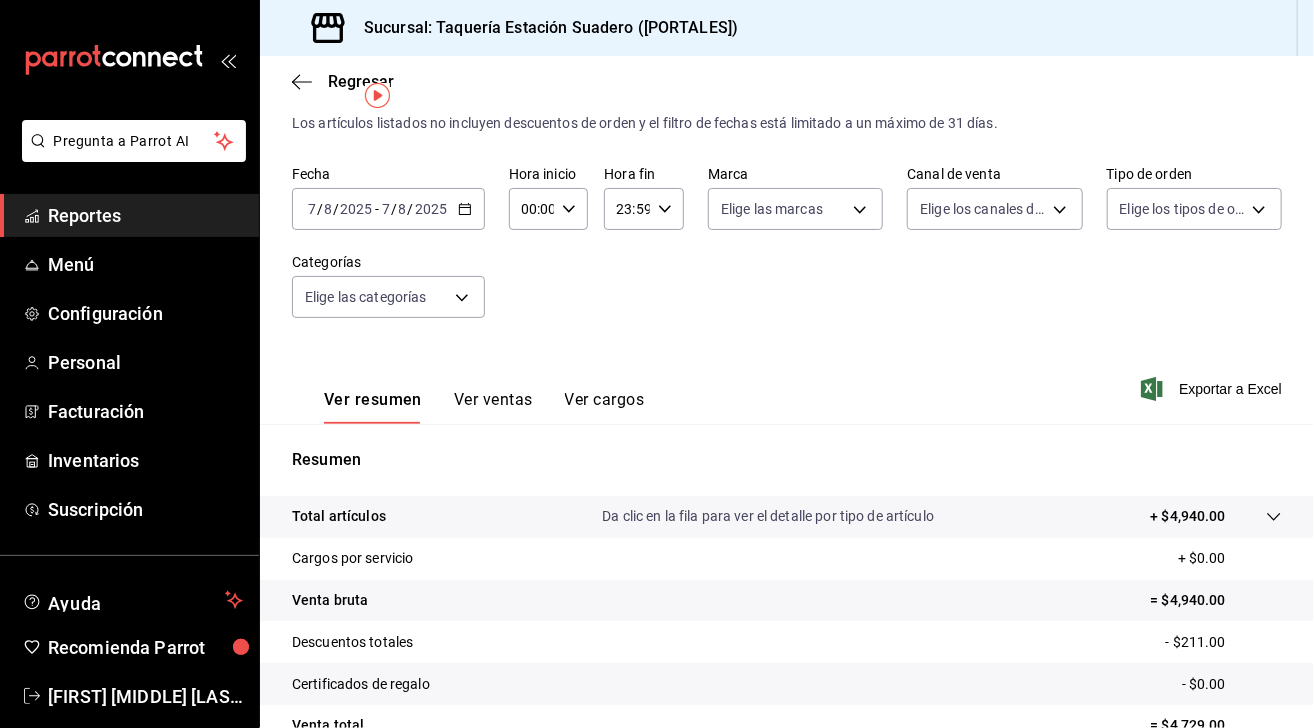 scroll, scrollTop: 40, scrollLeft: 0, axis: vertical 